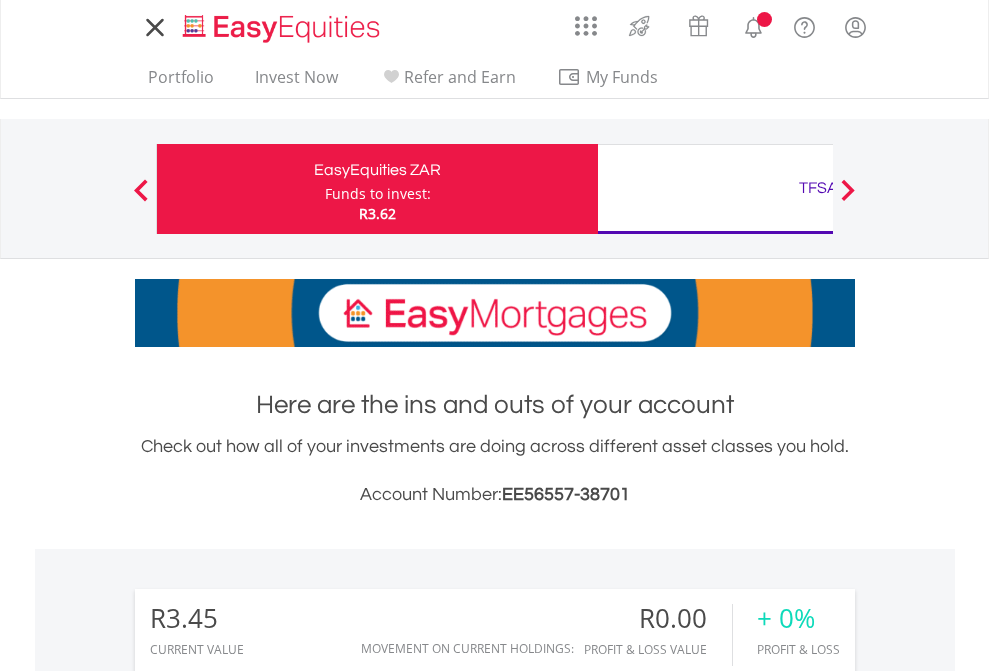 scroll, scrollTop: 0, scrollLeft: 0, axis: both 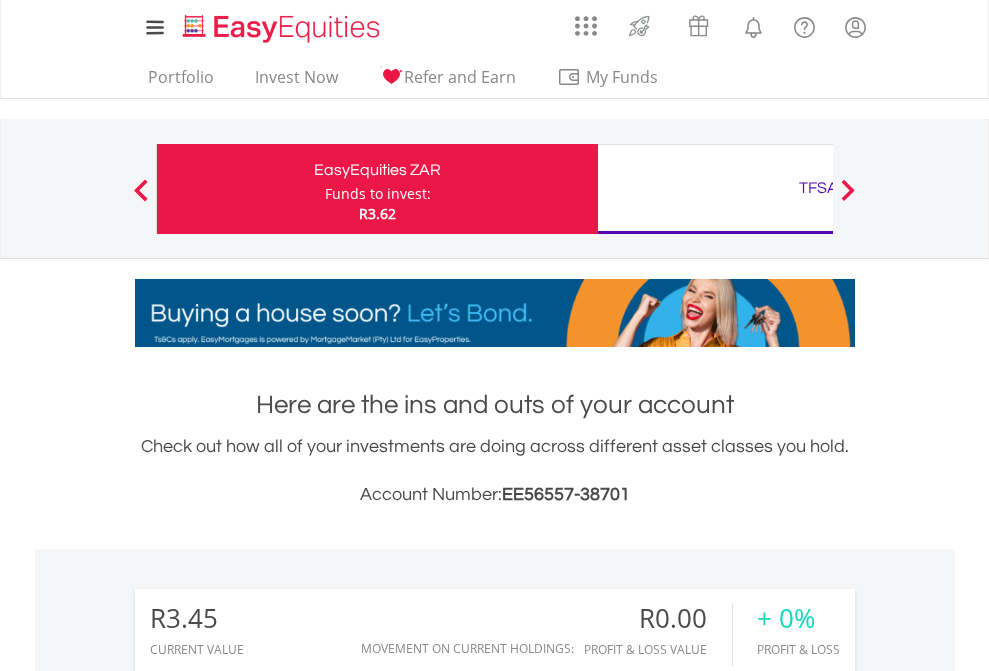 click on "Funds to invest:" at bounding box center [378, 194] 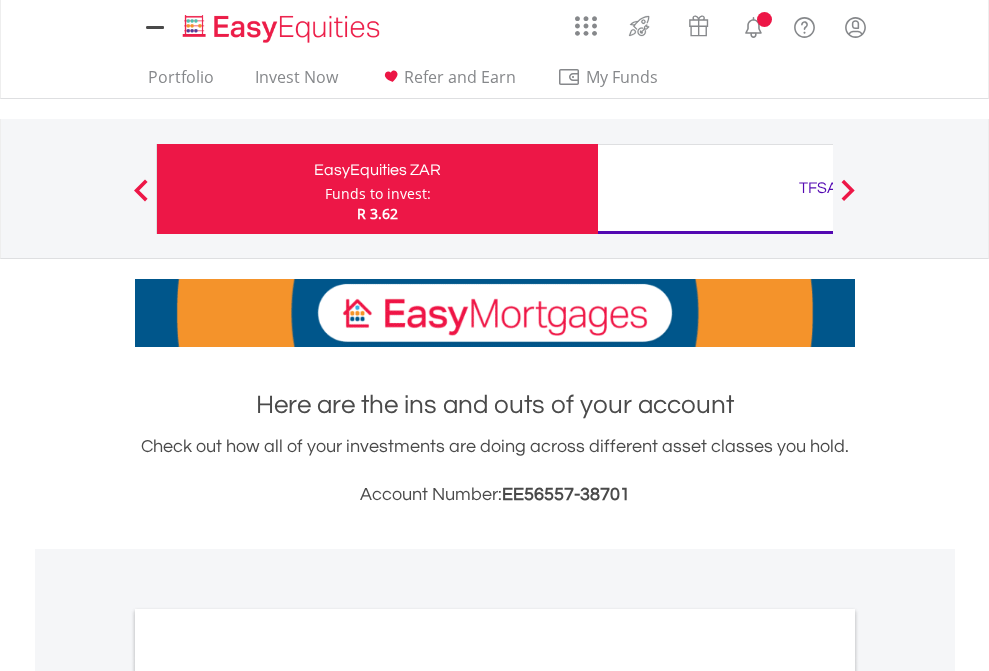 scroll, scrollTop: 0, scrollLeft: 0, axis: both 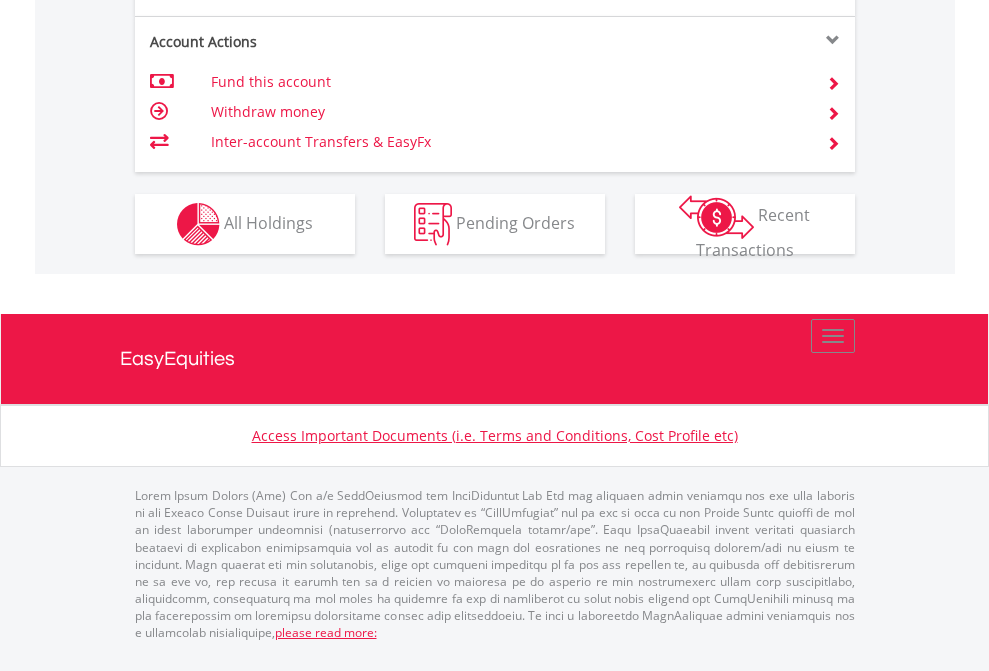 click on "Investment types" at bounding box center [706, -337] 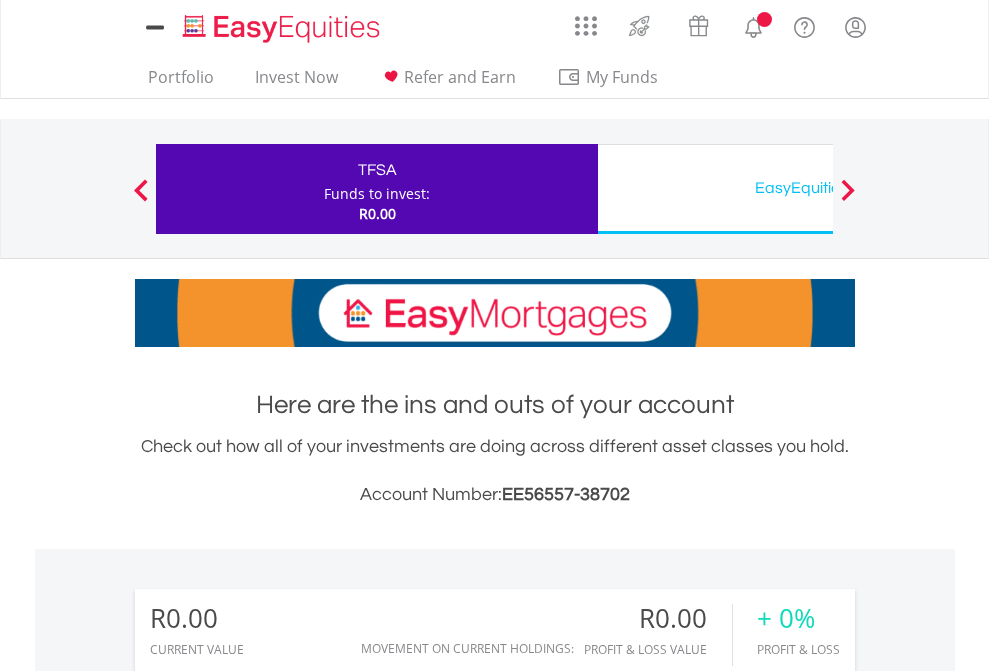 scroll, scrollTop: 0, scrollLeft: 0, axis: both 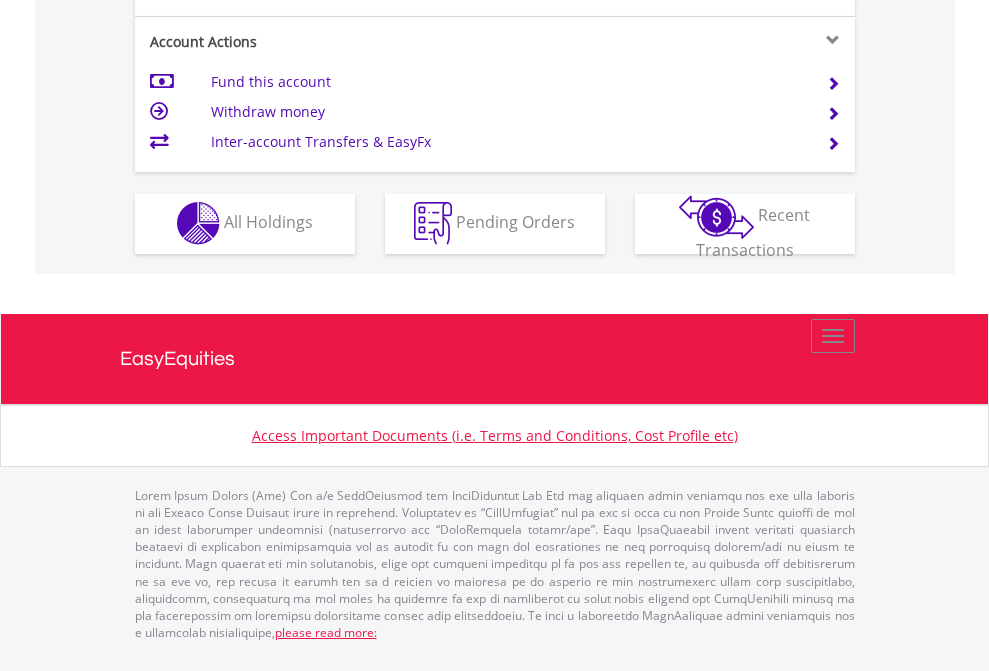 click on "Investment types" at bounding box center [706, -353] 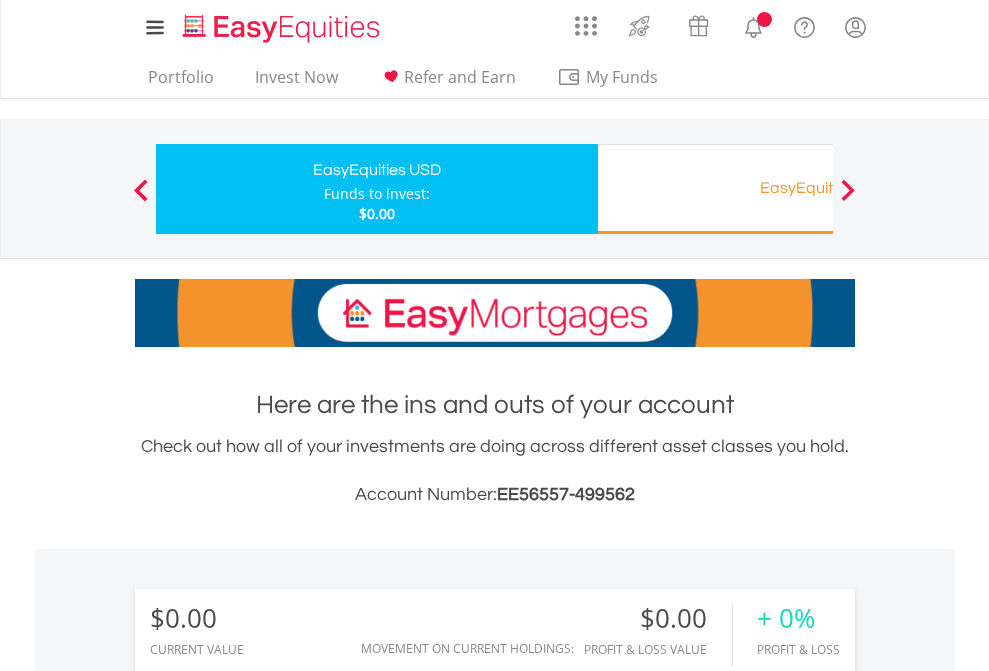 scroll, scrollTop: 0, scrollLeft: 0, axis: both 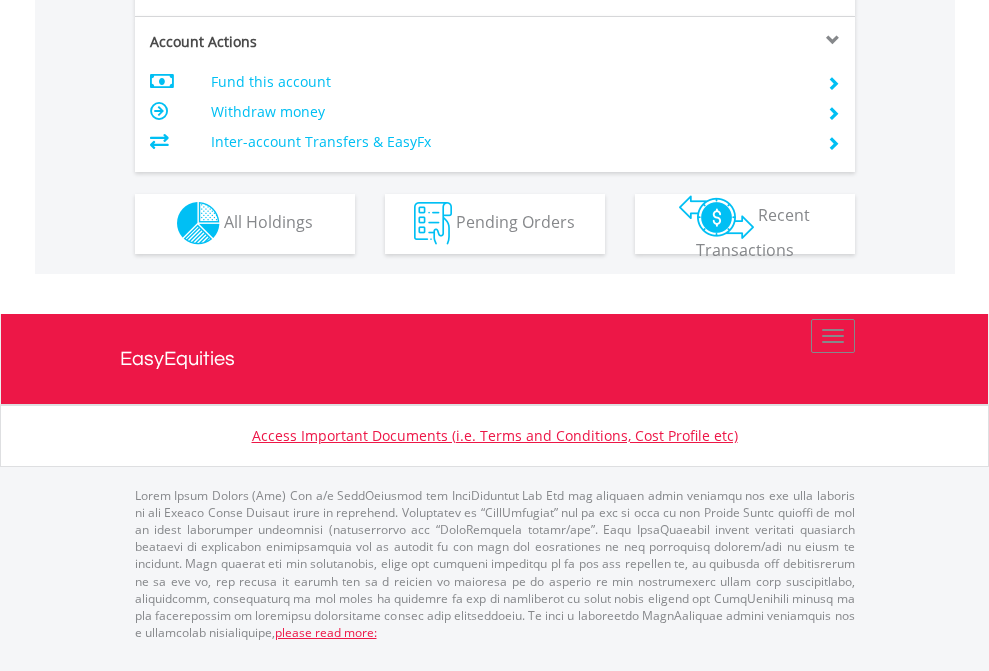 click on "Investment types" at bounding box center [706, -353] 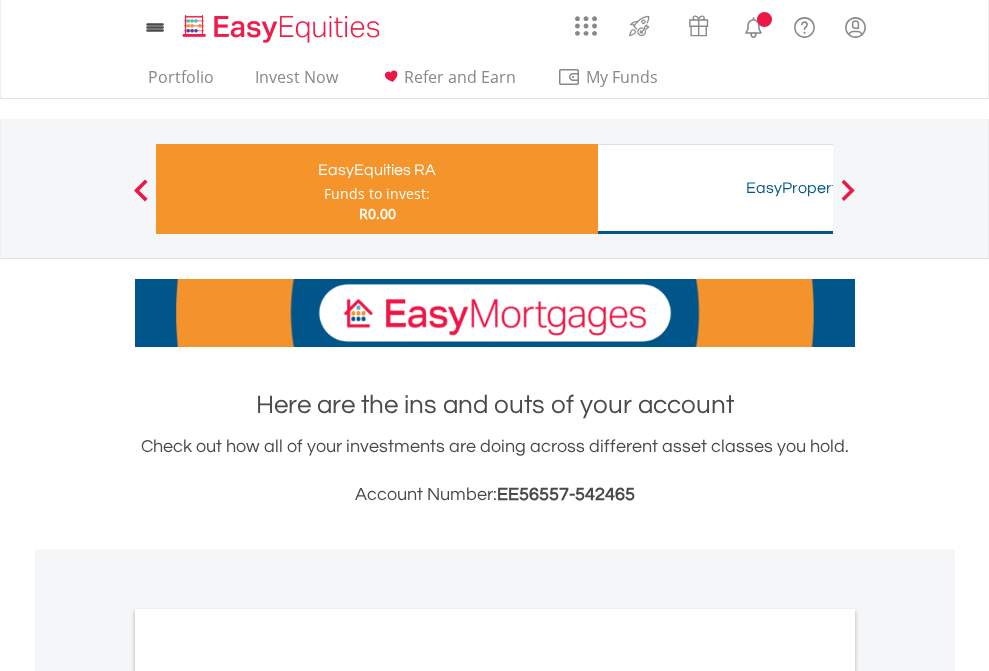scroll, scrollTop: 0, scrollLeft: 0, axis: both 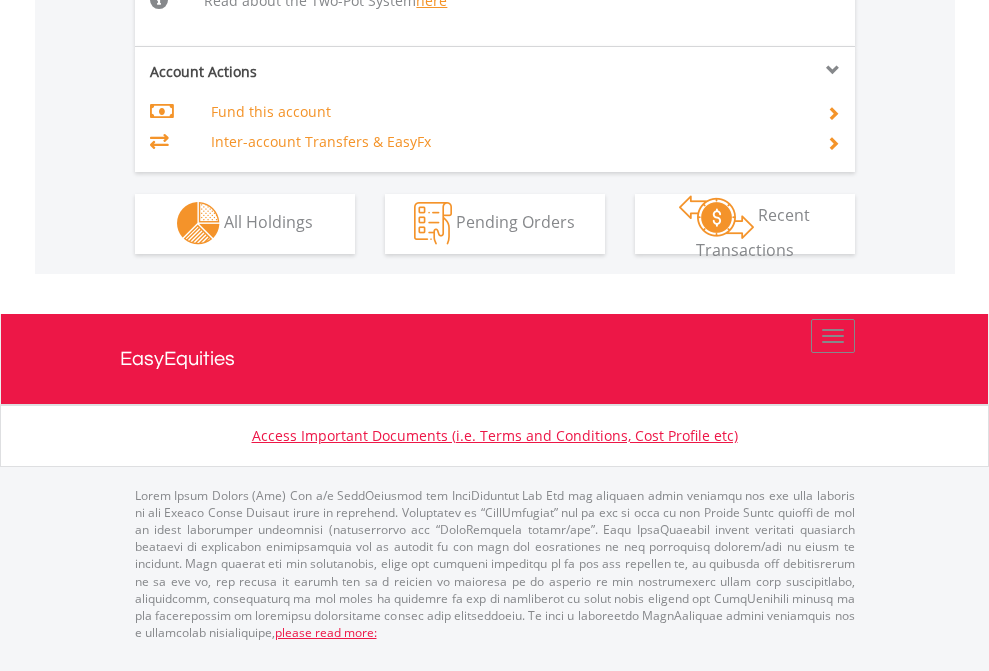 click on "Investment types" at bounding box center [706, -534] 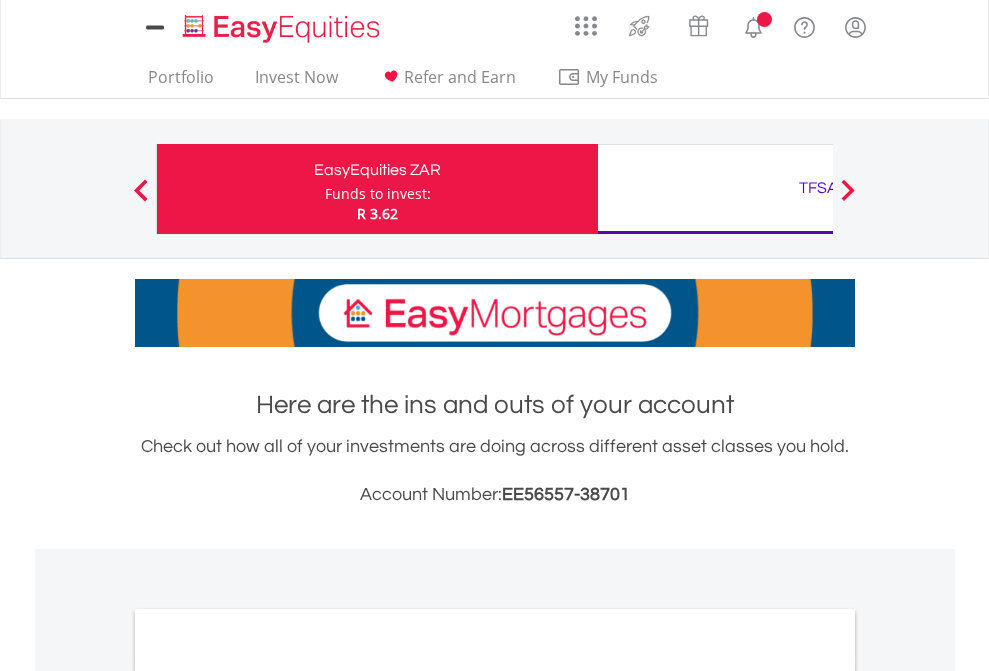 scroll, scrollTop: 0, scrollLeft: 0, axis: both 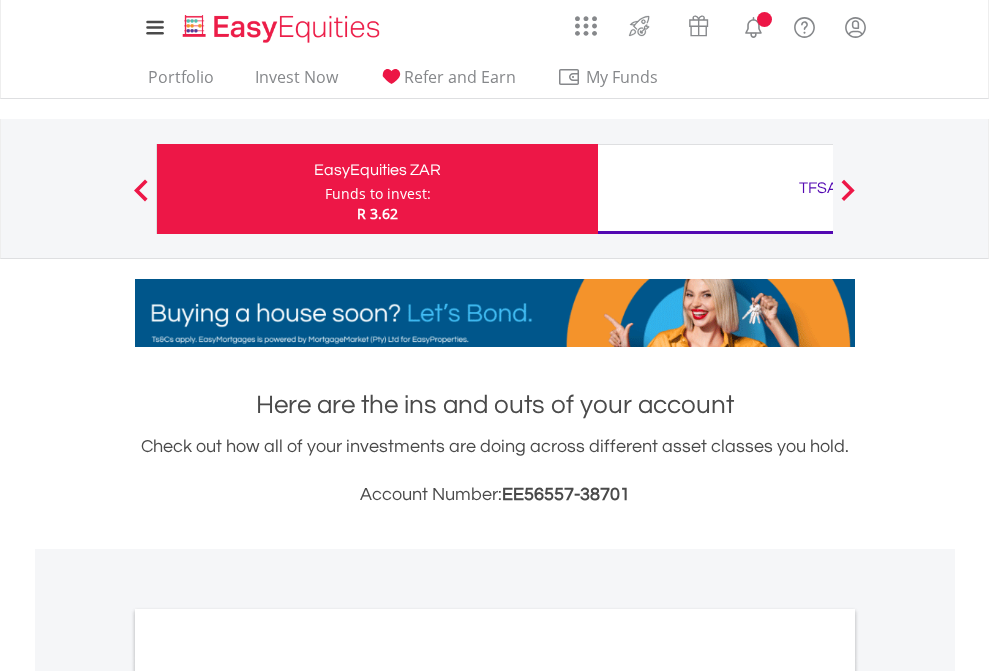 click on "All Holdings" at bounding box center (268, 1096) 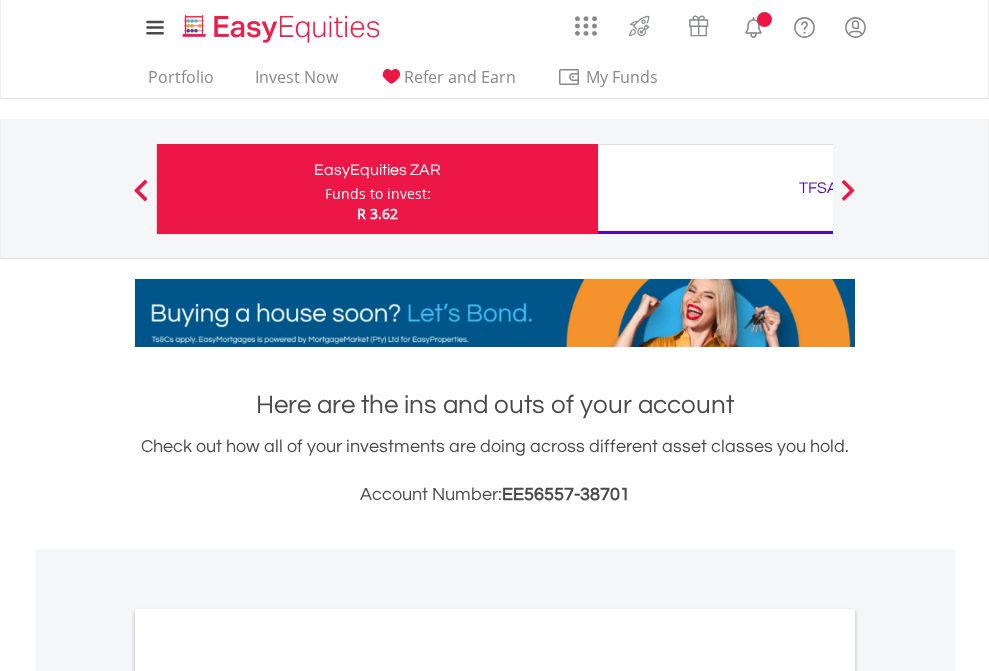scroll, scrollTop: 1493, scrollLeft: 0, axis: vertical 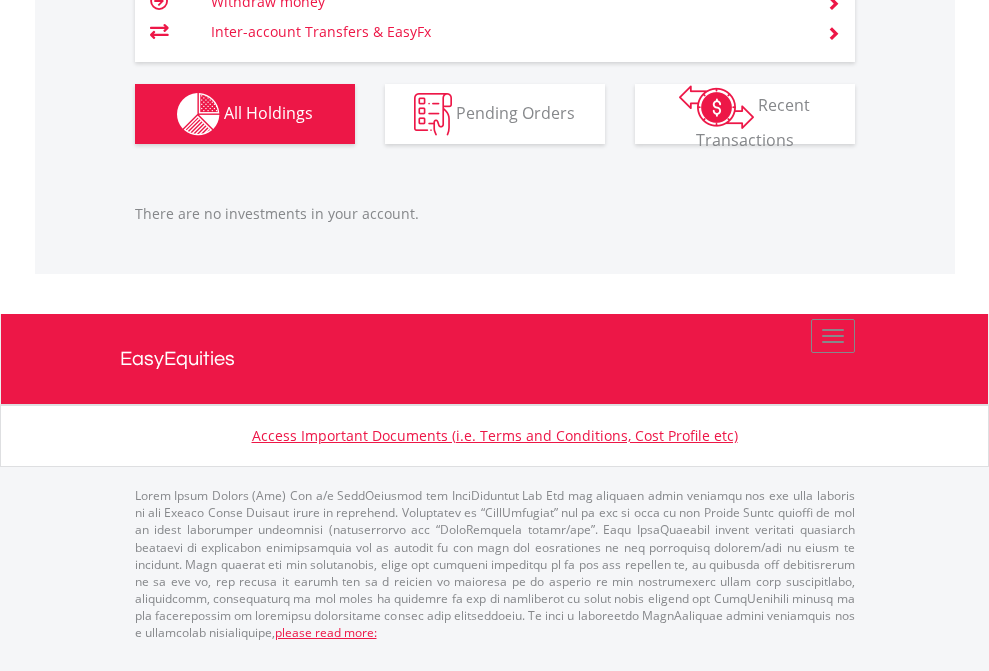 click on "TFSA" at bounding box center (818, -1166) 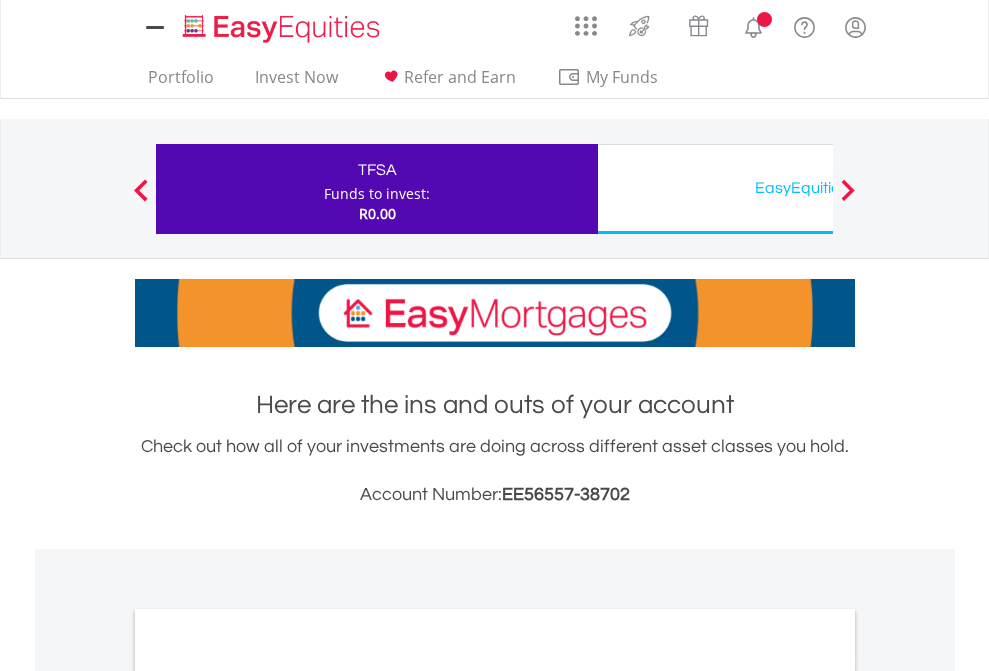 scroll, scrollTop: 1202, scrollLeft: 0, axis: vertical 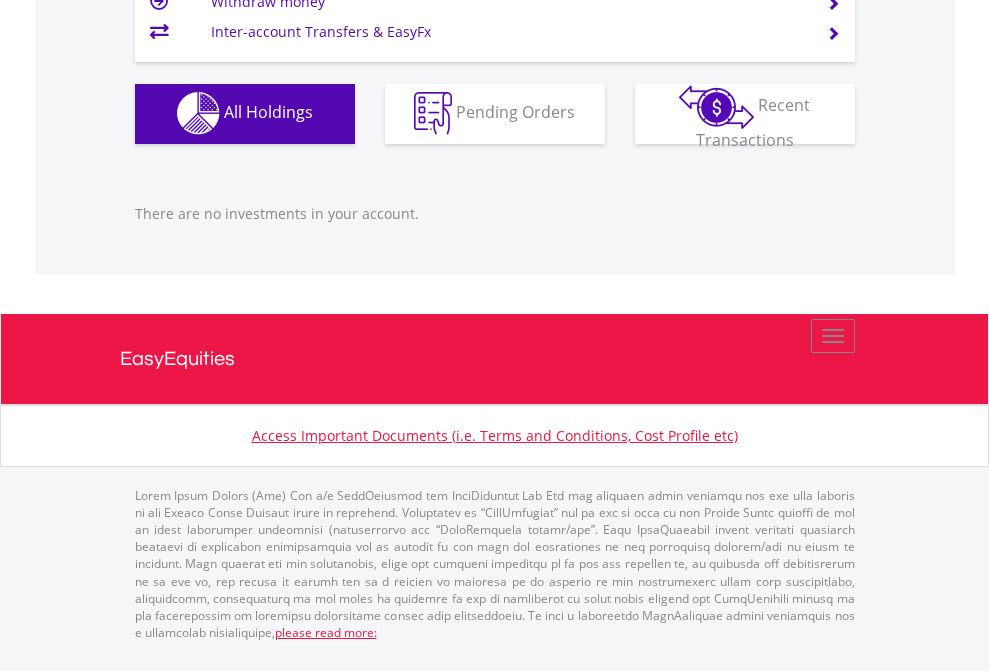 click on "EasyEquities USD" at bounding box center [818, -1142] 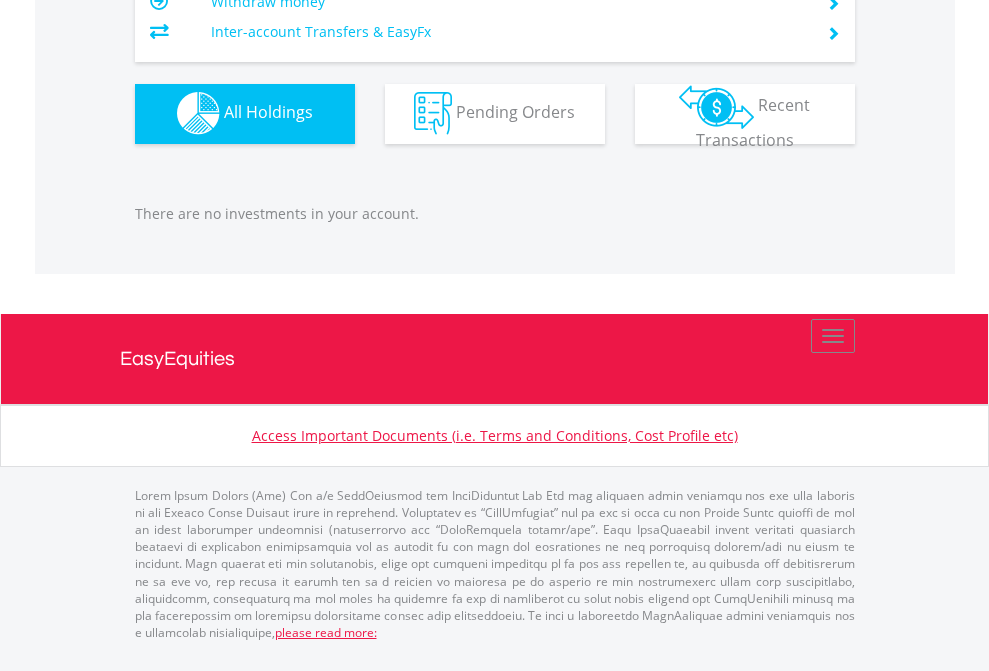 scroll, scrollTop: 1980, scrollLeft: 0, axis: vertical 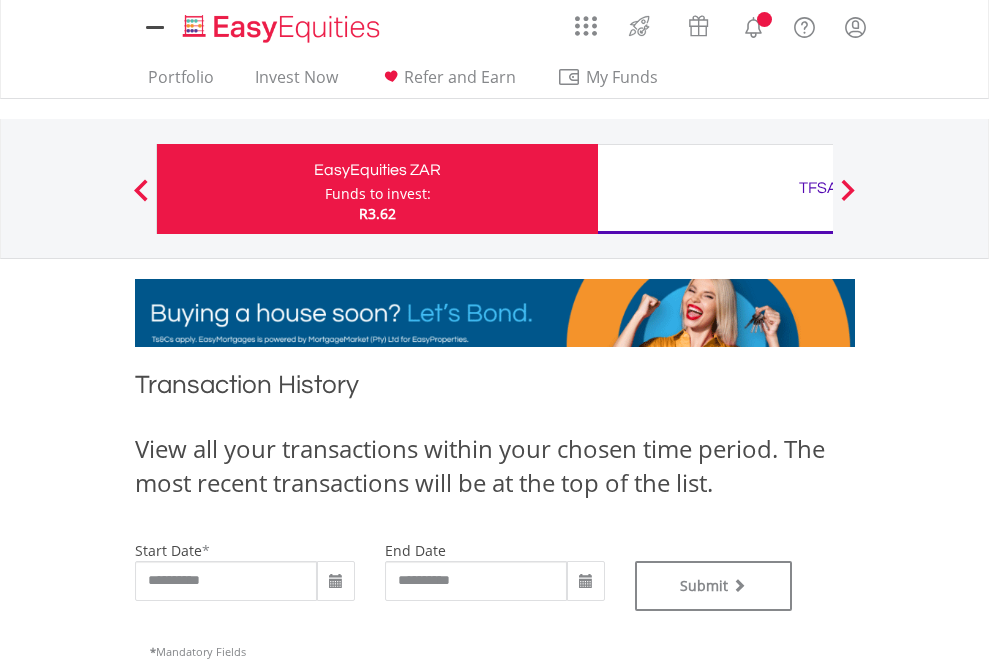 type on "**********" 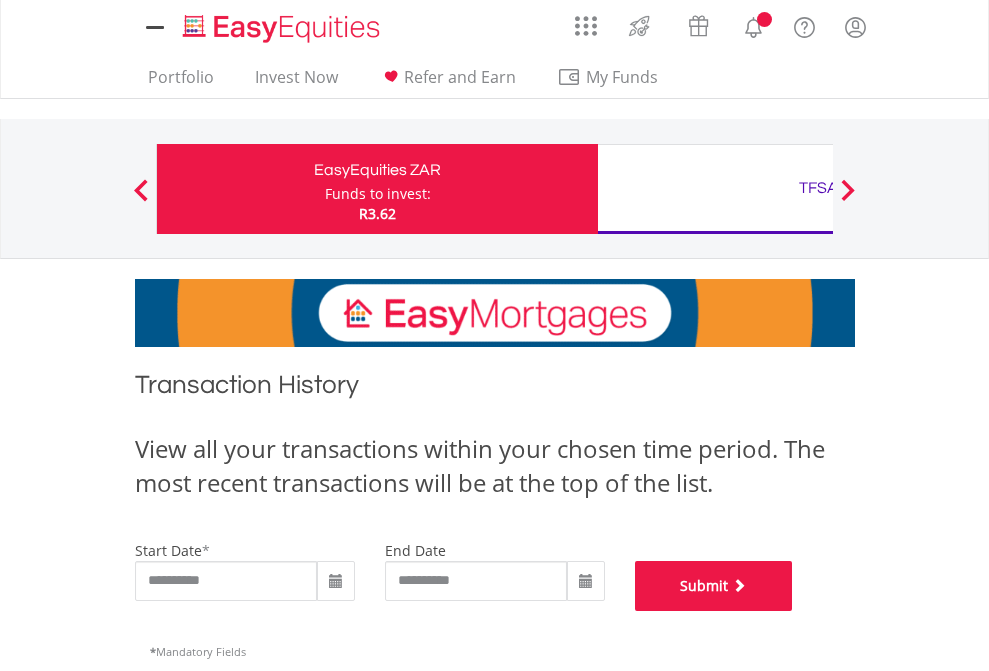 click on "Submit" at bounding box center (714, 586) 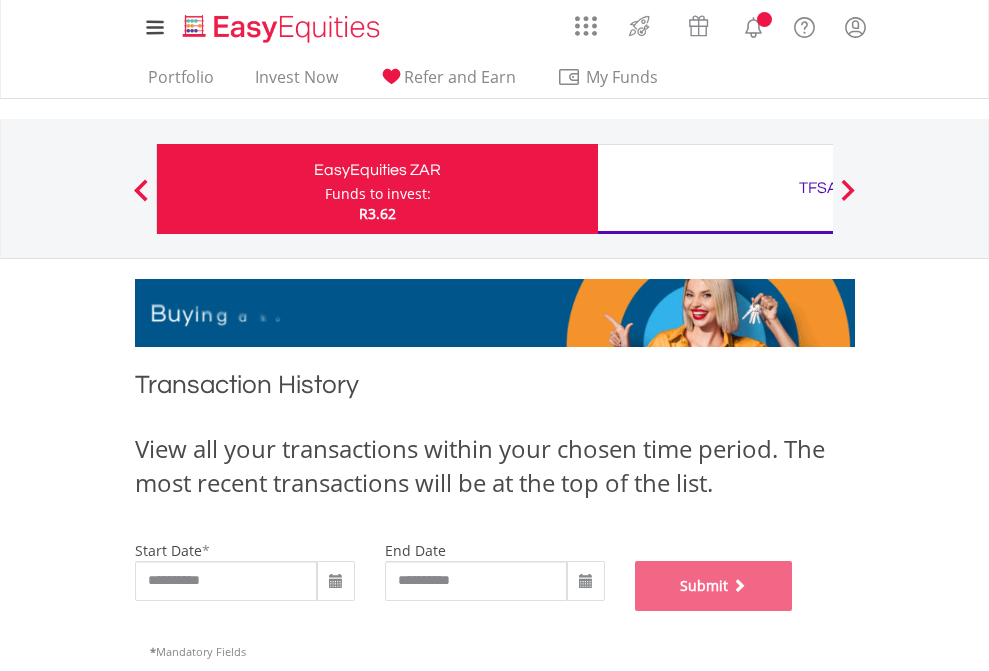 scroll, scrollTop: 811, scrollLeft: 0, axis: vertical 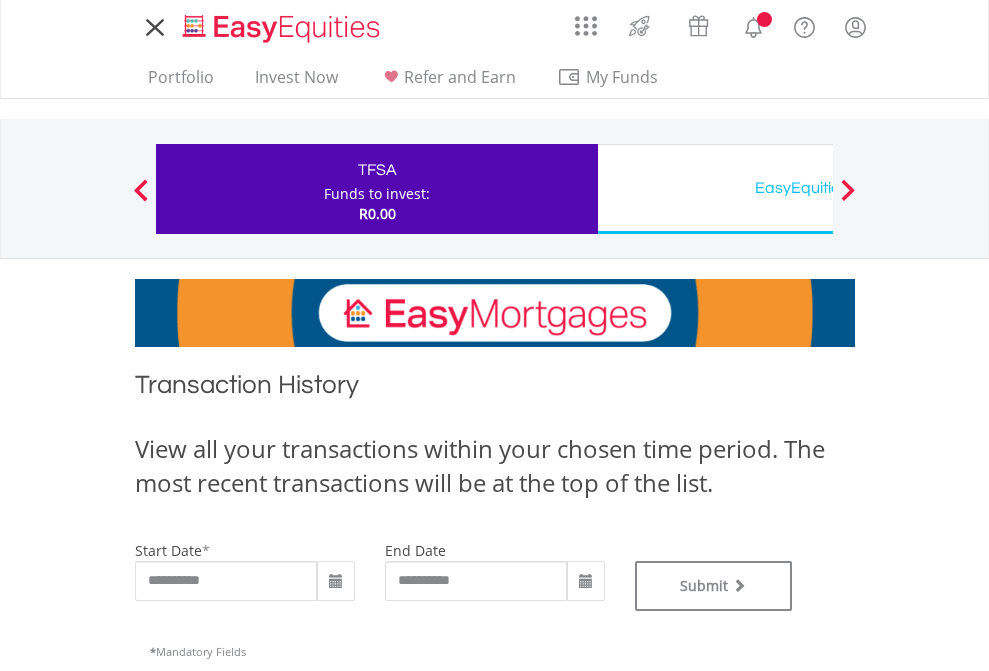 type on "**********" 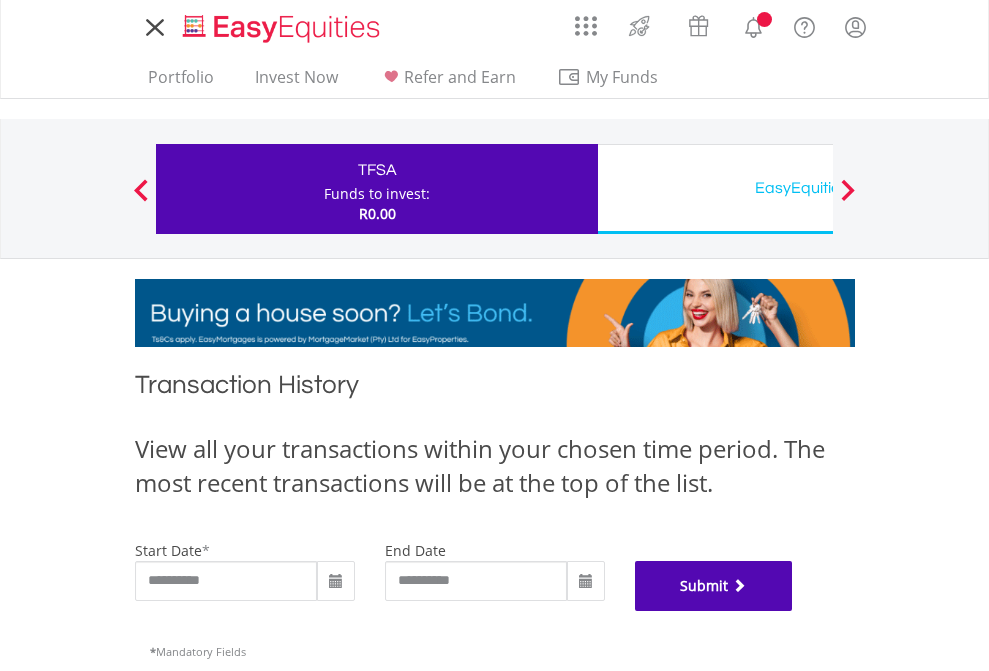 click on "Submit" at bounding box center [714, 586] 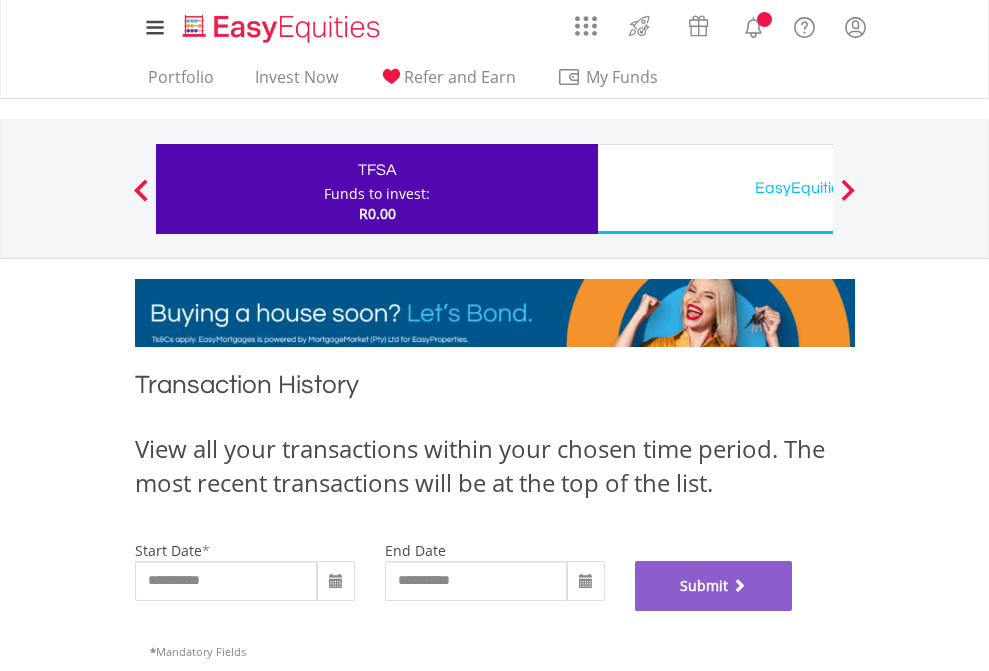 scroll, scrollTop: 811, scrollLeft: 0, axis: vertical 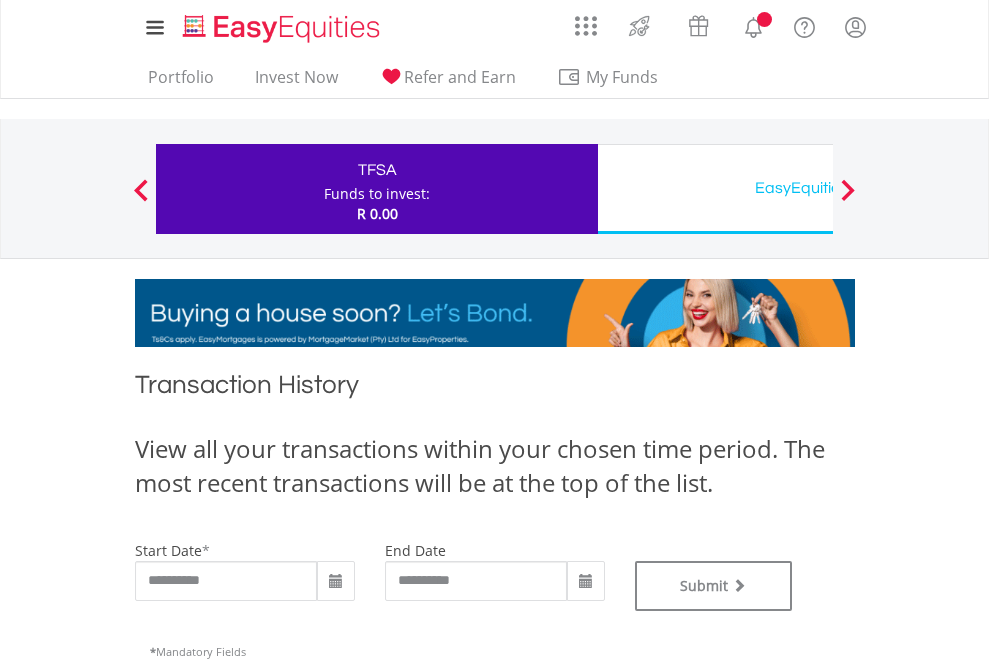 click on "EasyEquities USD" at bounding box center (818, 188) 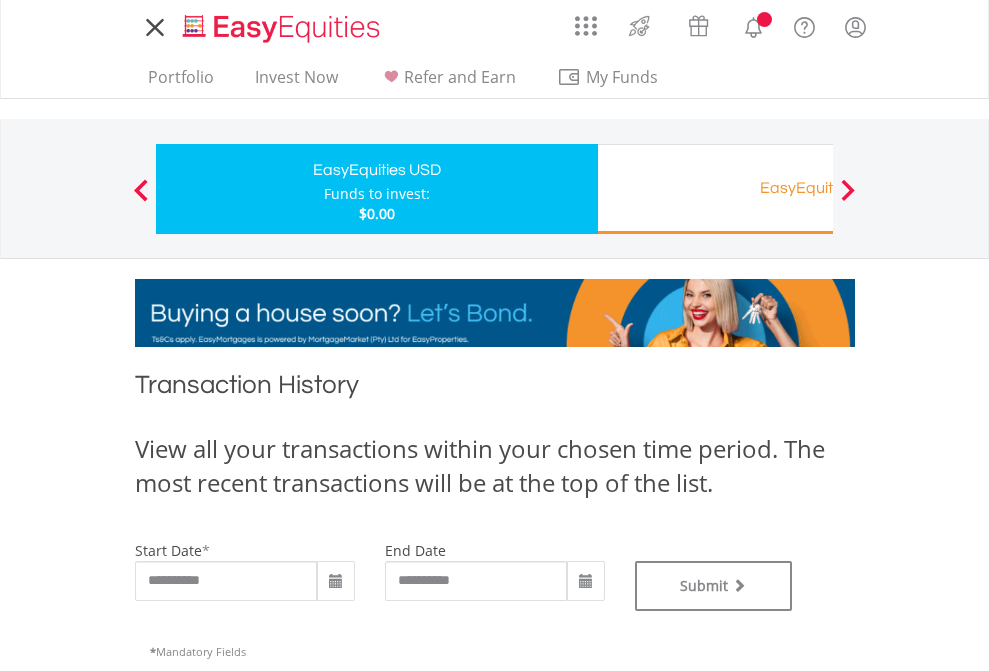scroll, scrollTop: 0, scrollLeft: 0, axis: both 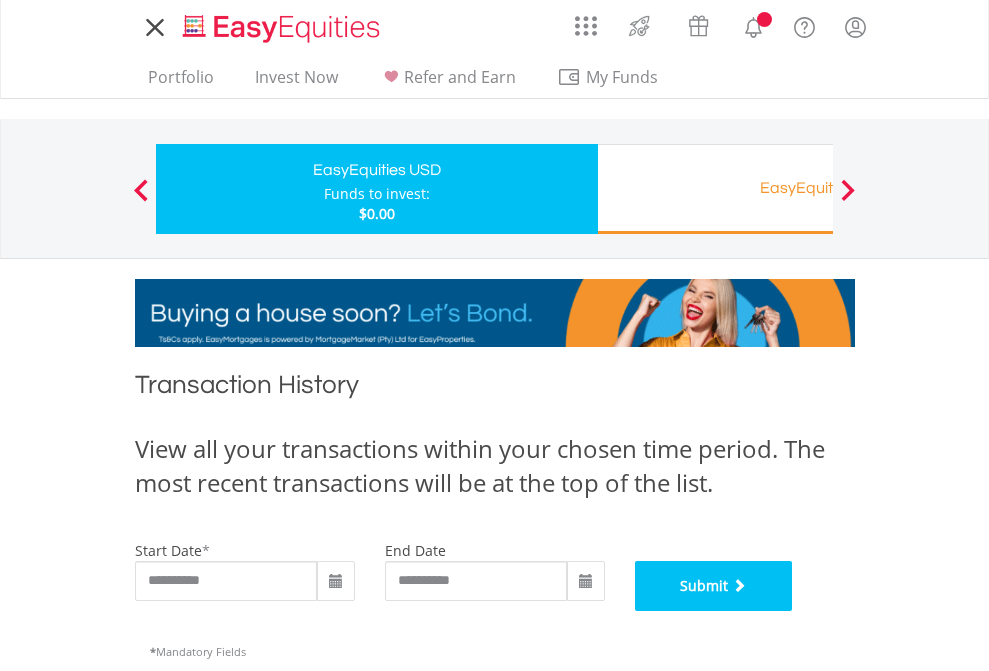 click on "Submit" at bounding box center (714, 586) 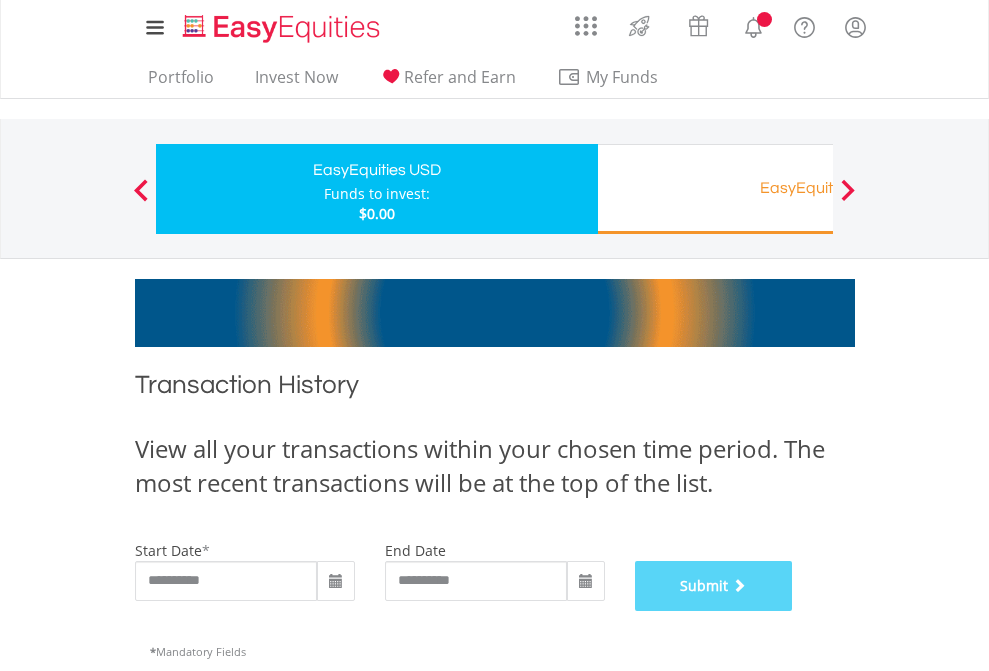 scroll, scrollTop: 811, scrollLeft: 0, axis: vertical 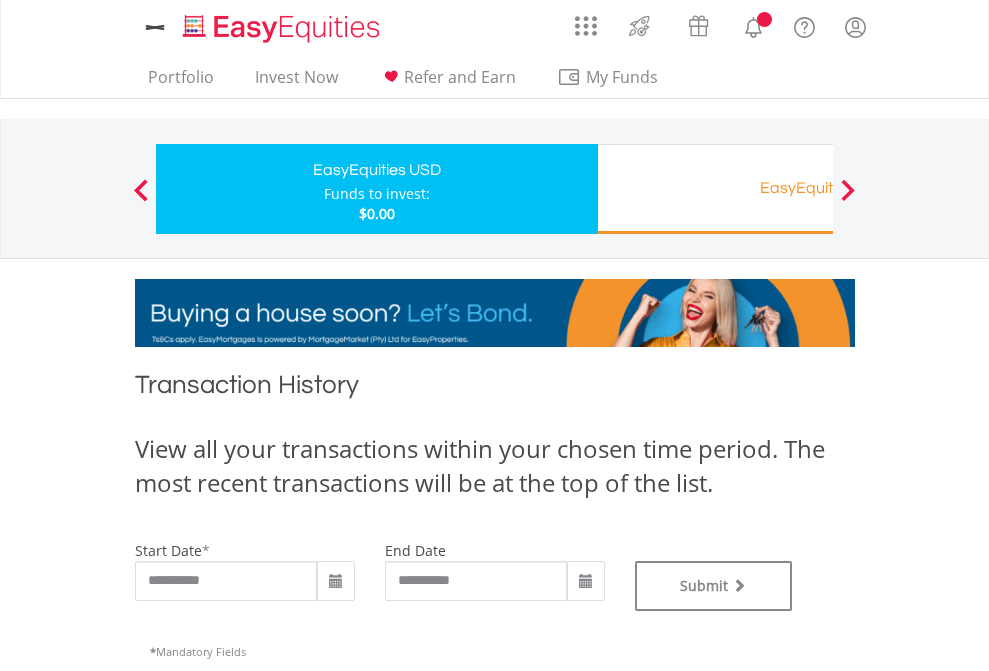 click on "EasyEquities RA" at bounding box center [818, 188] 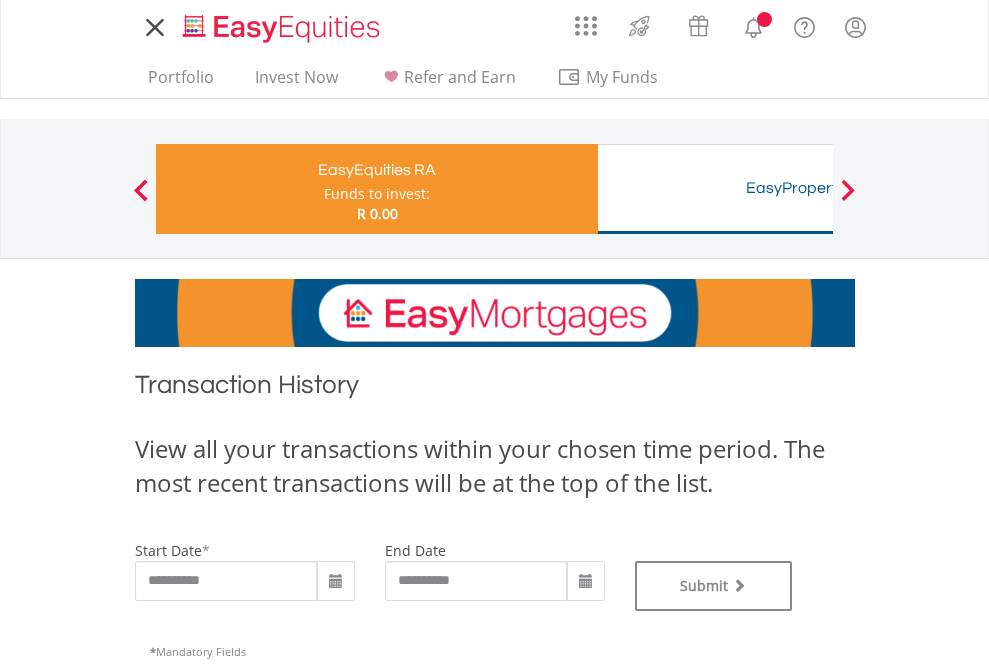 scroll, scrollTop: 0, scrollLeft: 0, axis: both 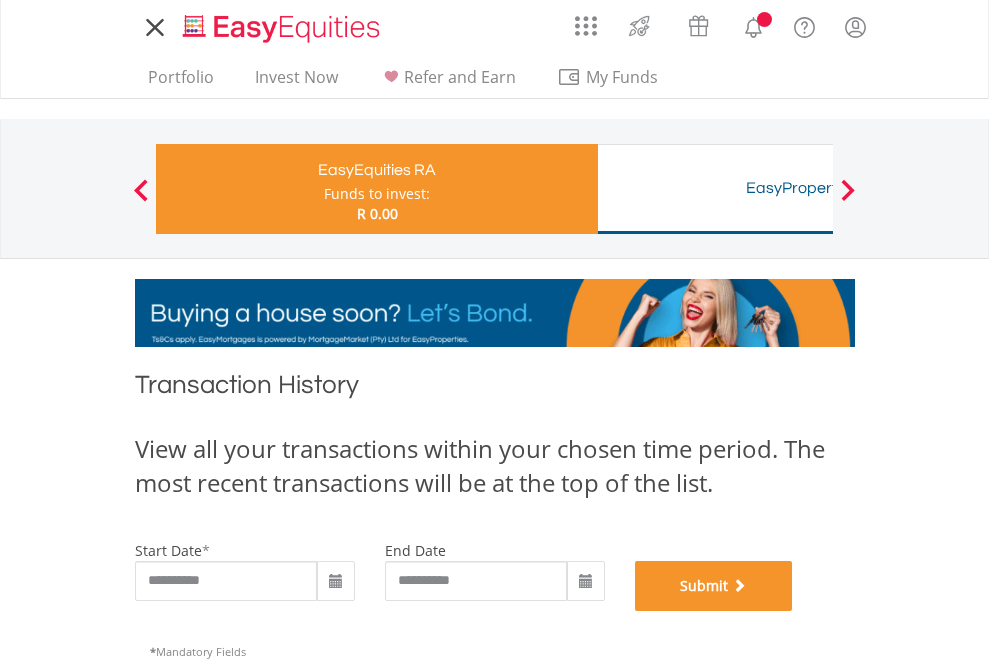 click on "Submit" at bounding box center [714, 586] 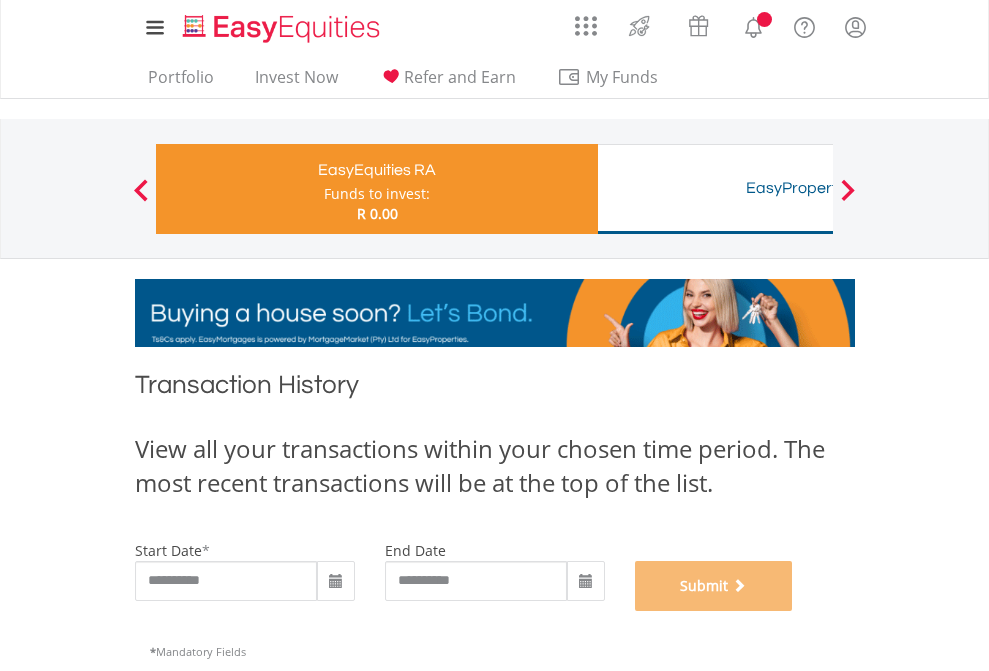 scroll, scrollTop: 811, scrollLeft: 0, axis: vertical 